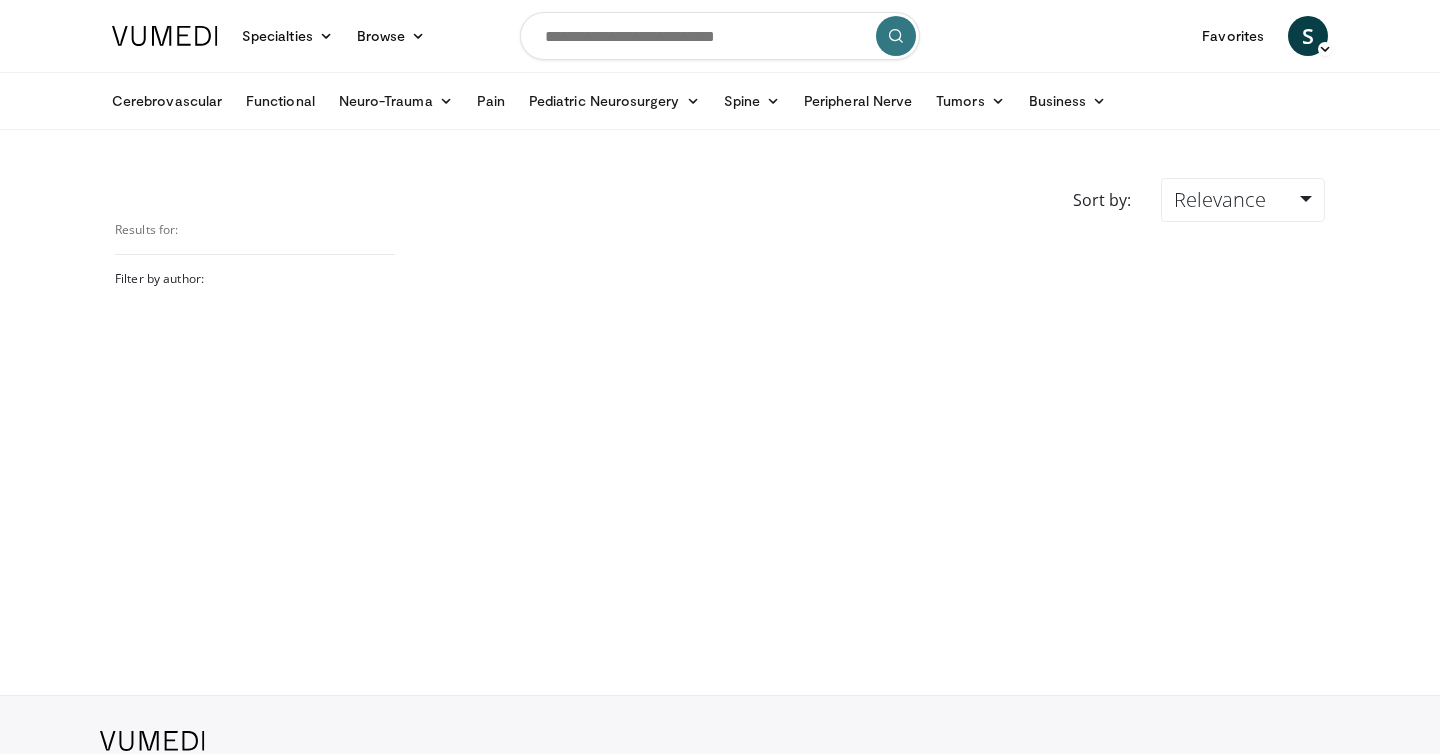 scroll, scrollTop: 0, scrollLeft: 0, axis: both 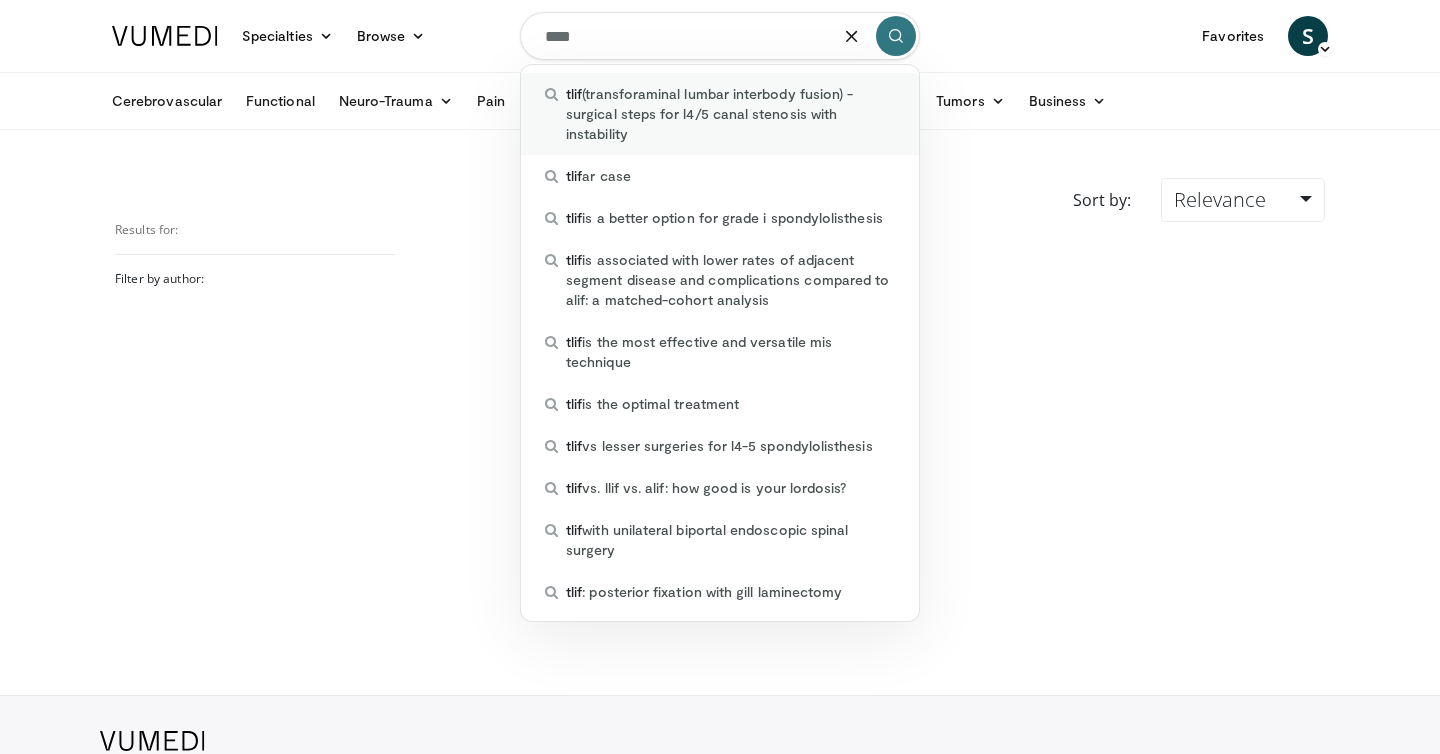 type on "****" 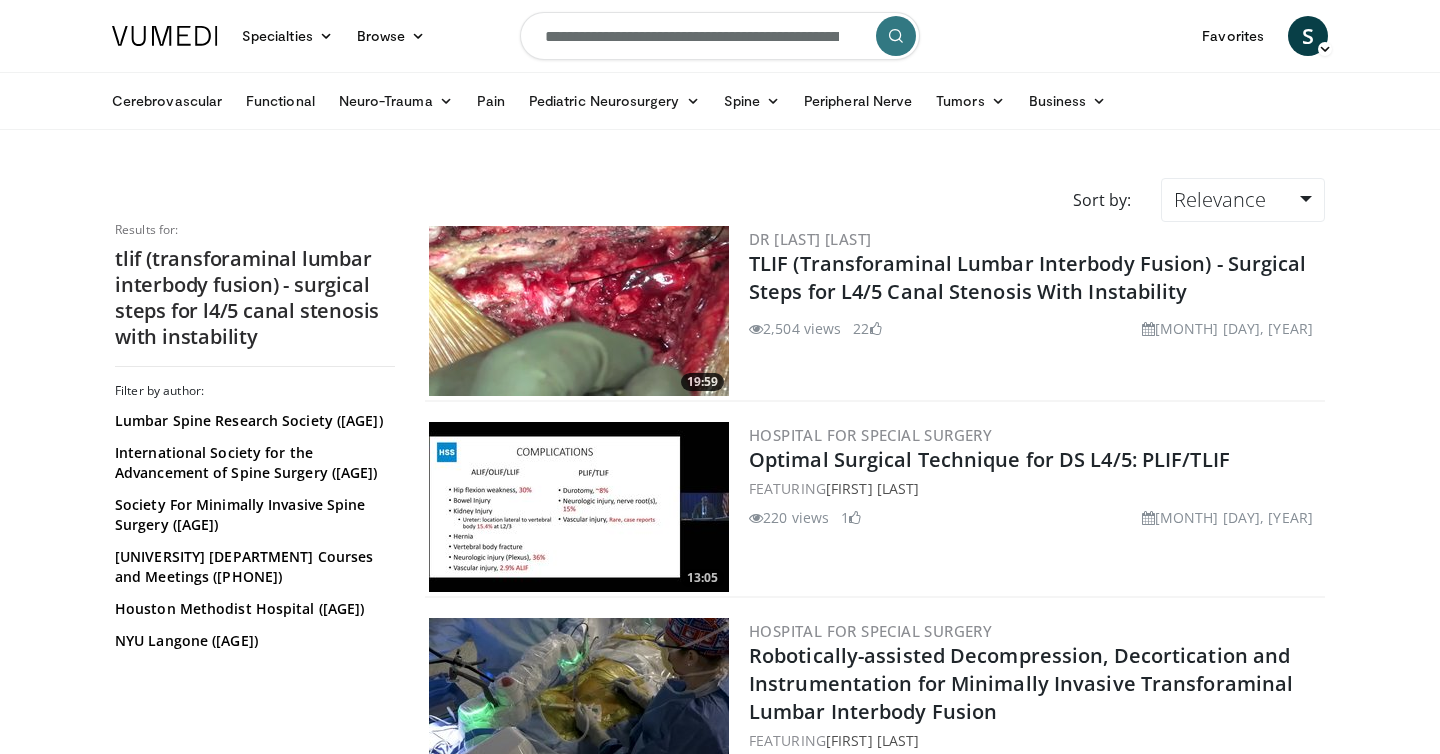 scroll, scrollTop: 0, scrollLeft: 0, axis: both 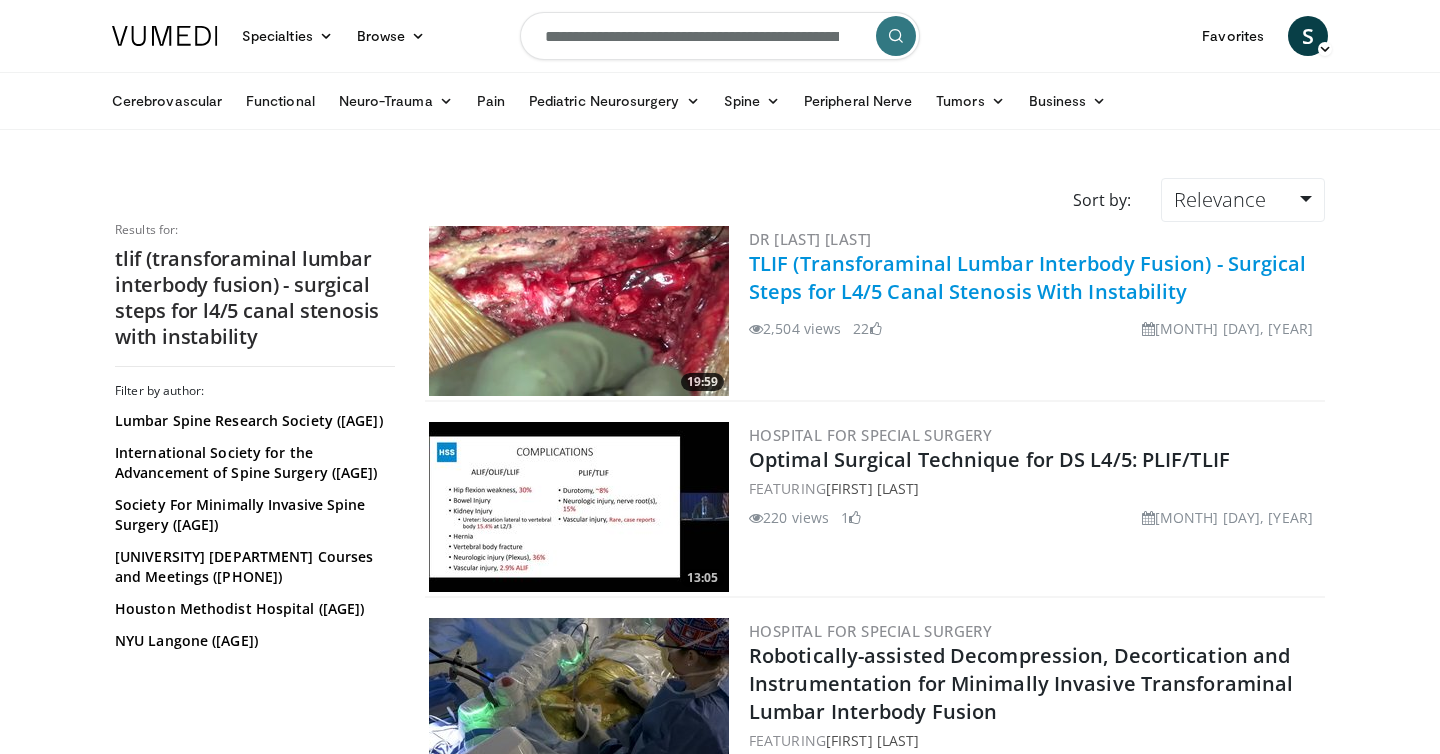 click on "TLIF (Transforaminal Lumbar Interbody Fusion) - Surgical Steps for L4/5 Canal Stenosis With Instability" at bounding box center (1028, 277) 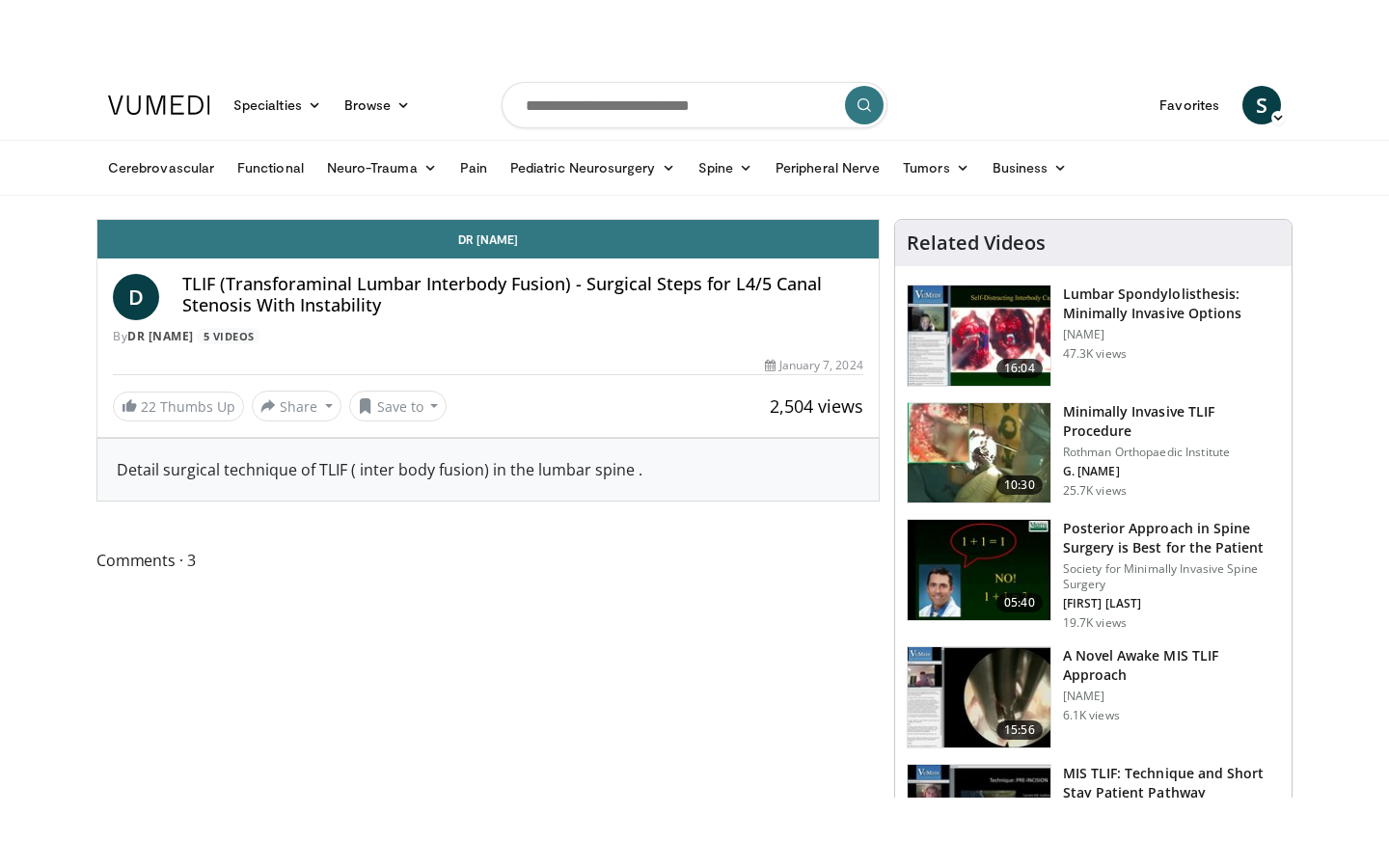 scroll, scrollTop: 0, scrollLeft: 0, axis: both 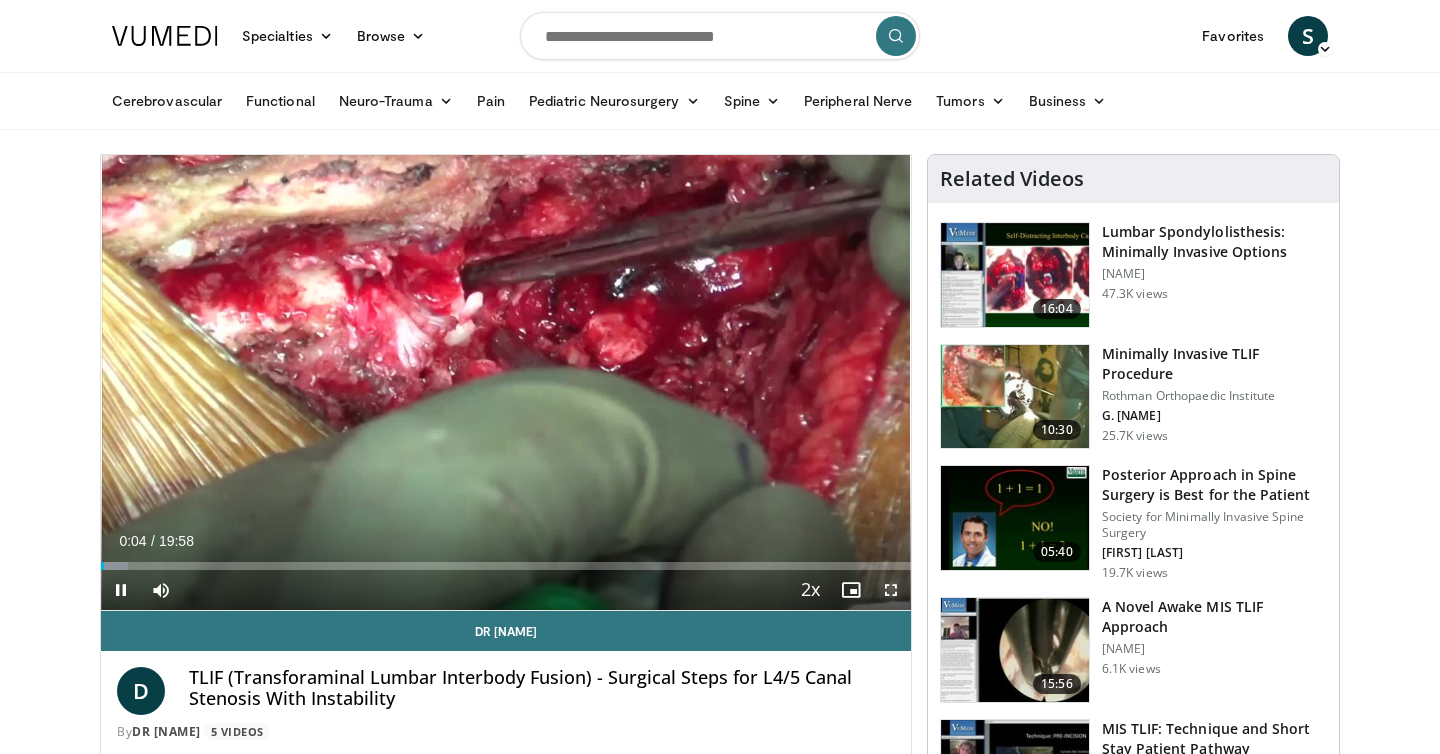 click at bounding box center [891, 590] 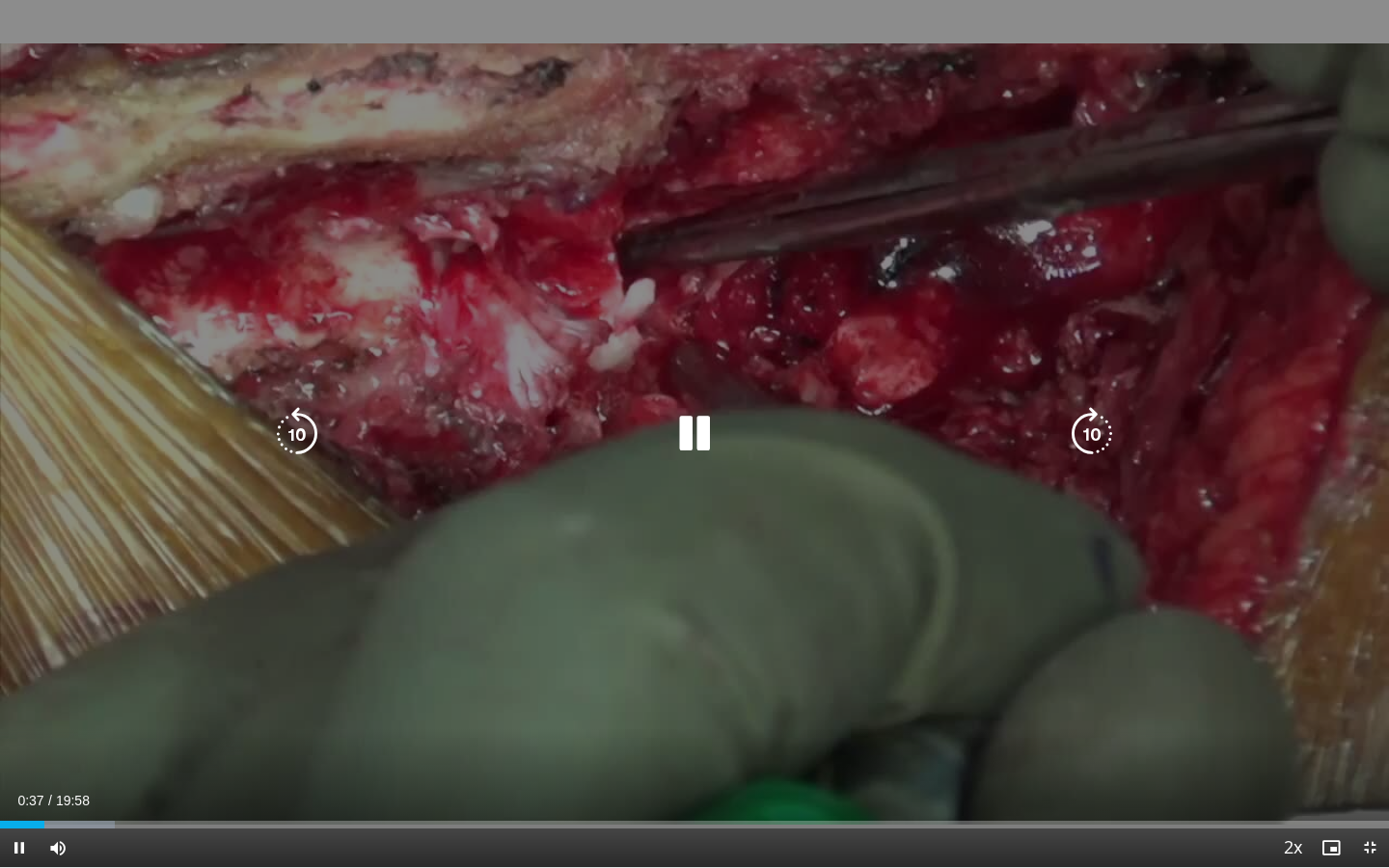 click at bounding box center [694, 434] 